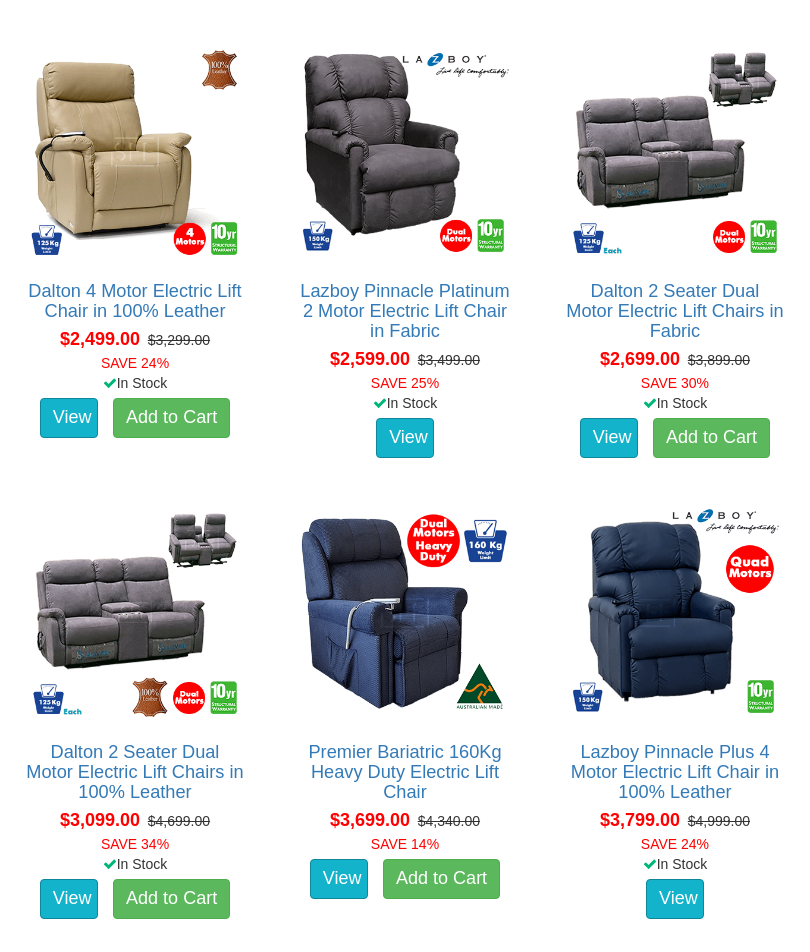 scroll, scrollTop: 3435, scrollLeft: 0, axis: vertical 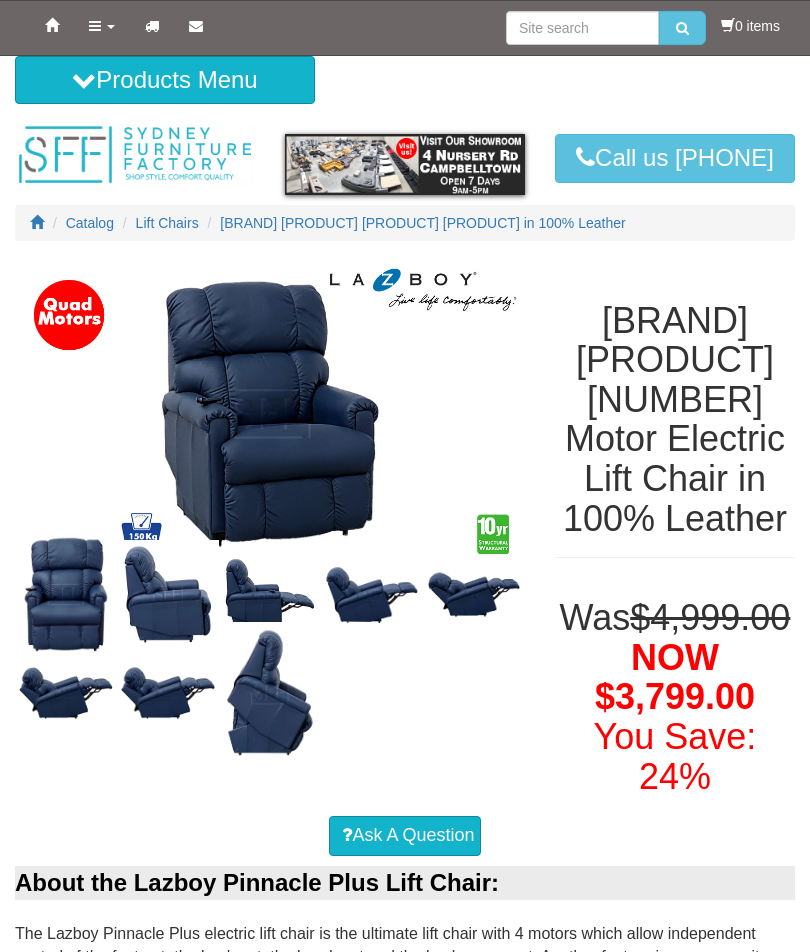 click at bounding box center [474, 595] 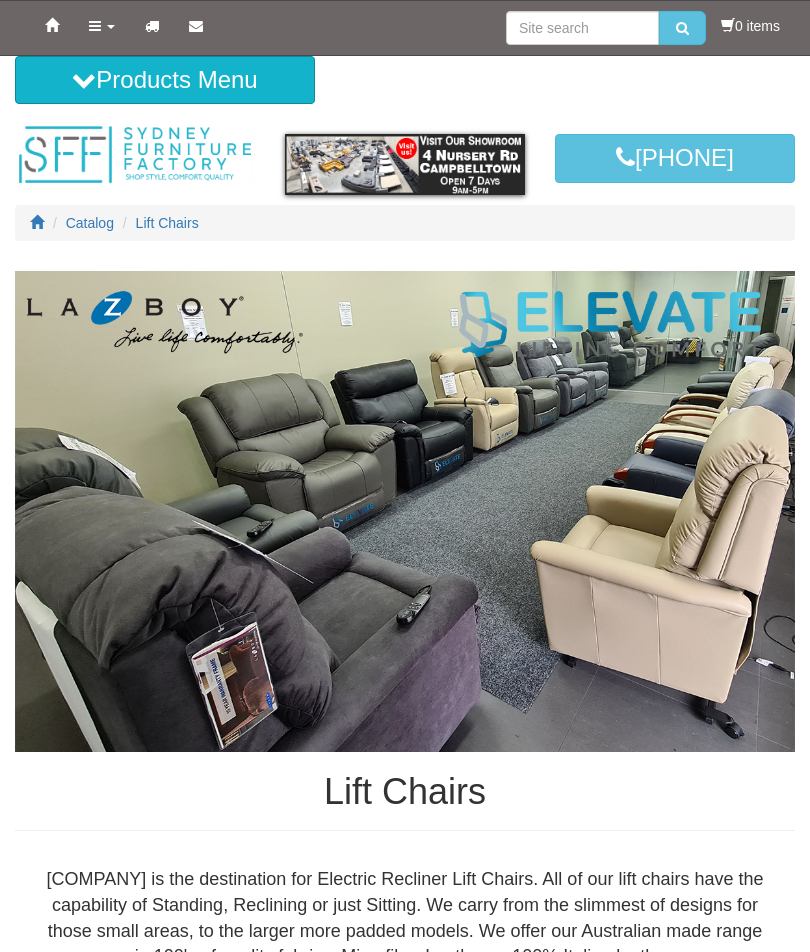scroll, scrollTop: 3435, scrollLeft: 0, axis: vertical 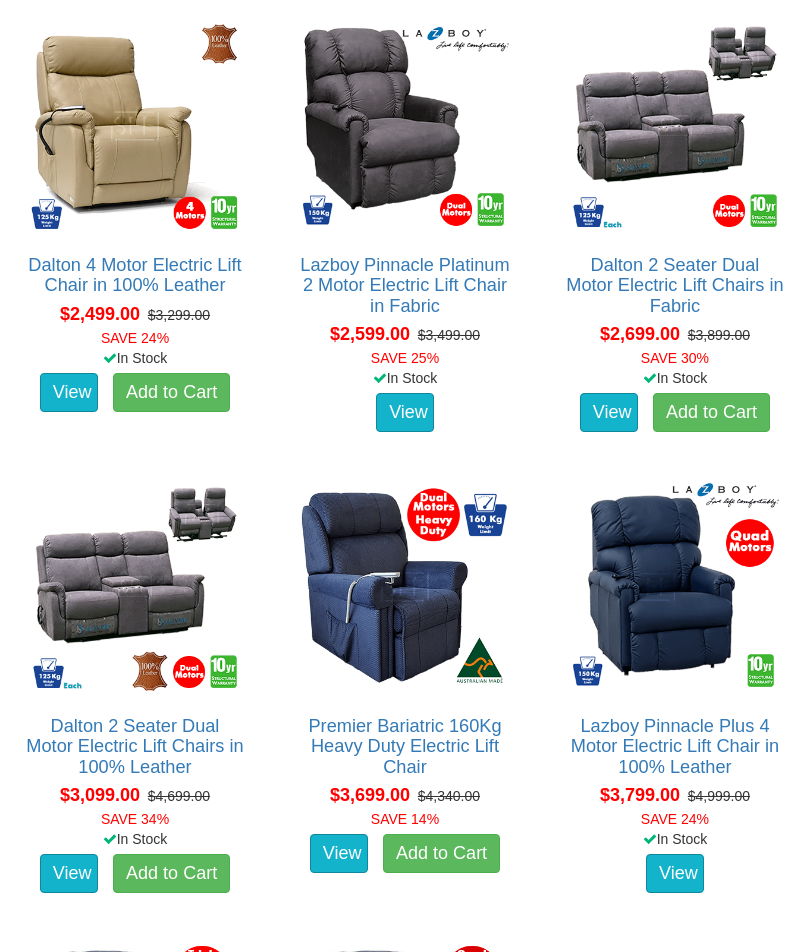 click at bounding box center [405, 126] 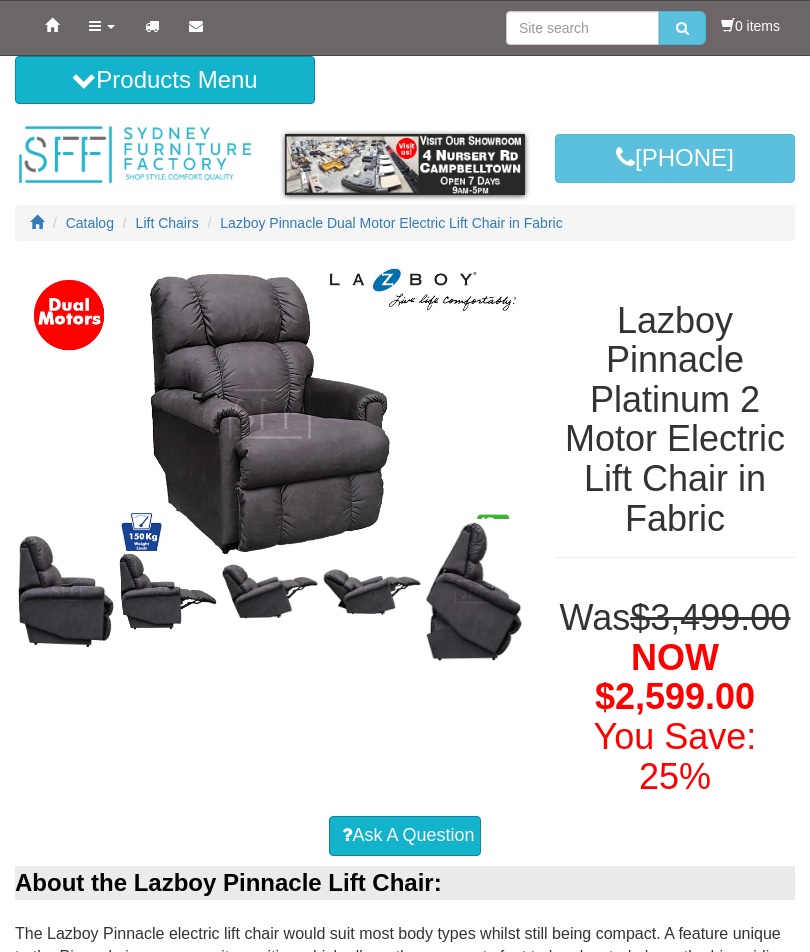 scroll, scrollTop: 0, scrollLeft: 0, axis: both 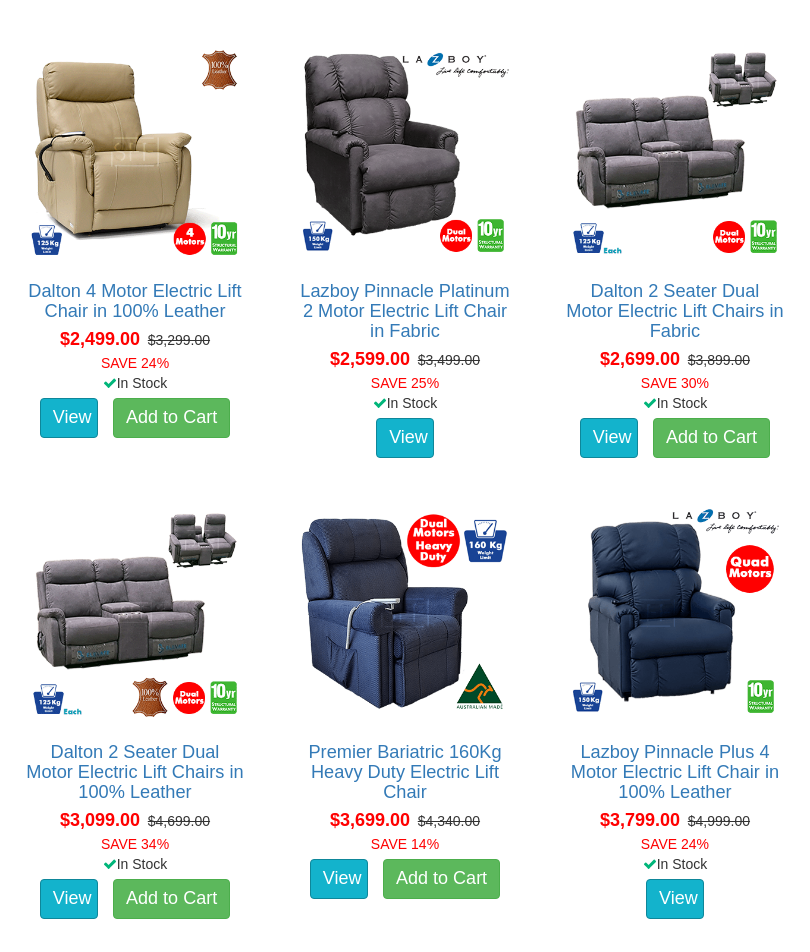 click at bounding box center (135, 152) 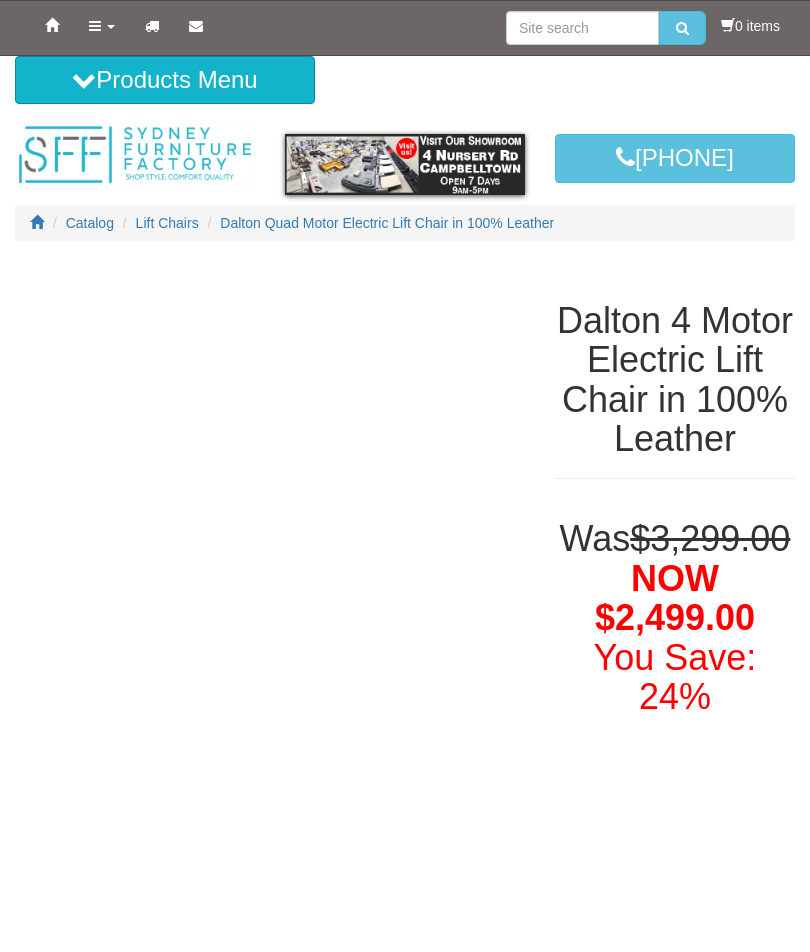 scroll, scrollTop: 0, scrollLeft: 0, axis: both 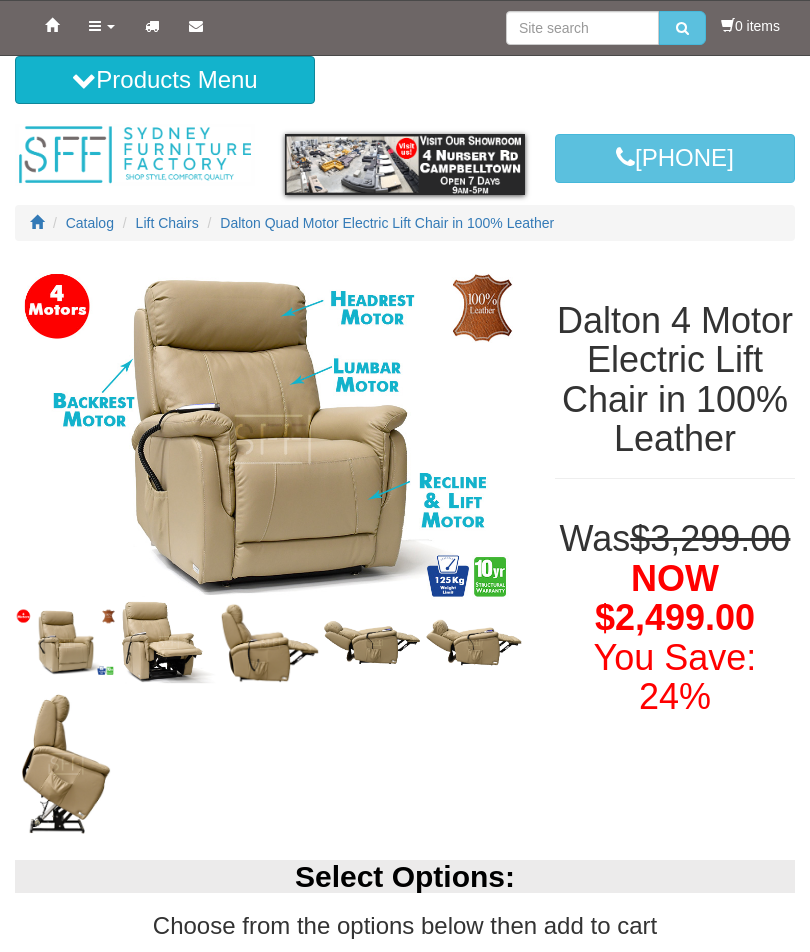 click at bounding box center [372, 643] 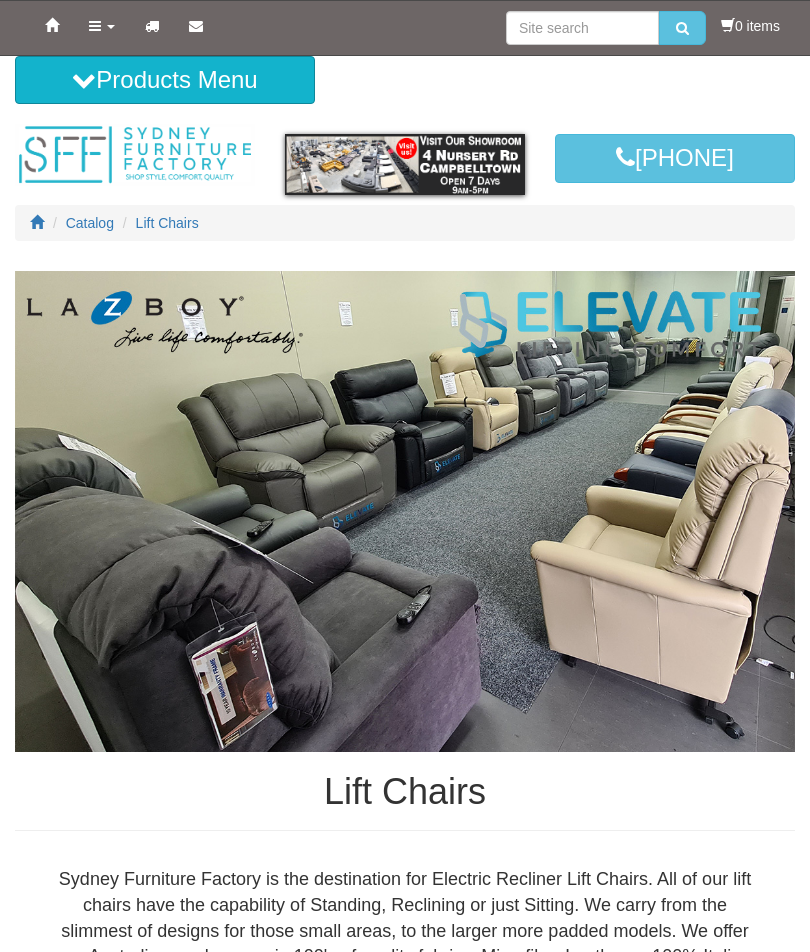 scroll, scrollTop: 3435, scrollLeft: 0, axis: vertical 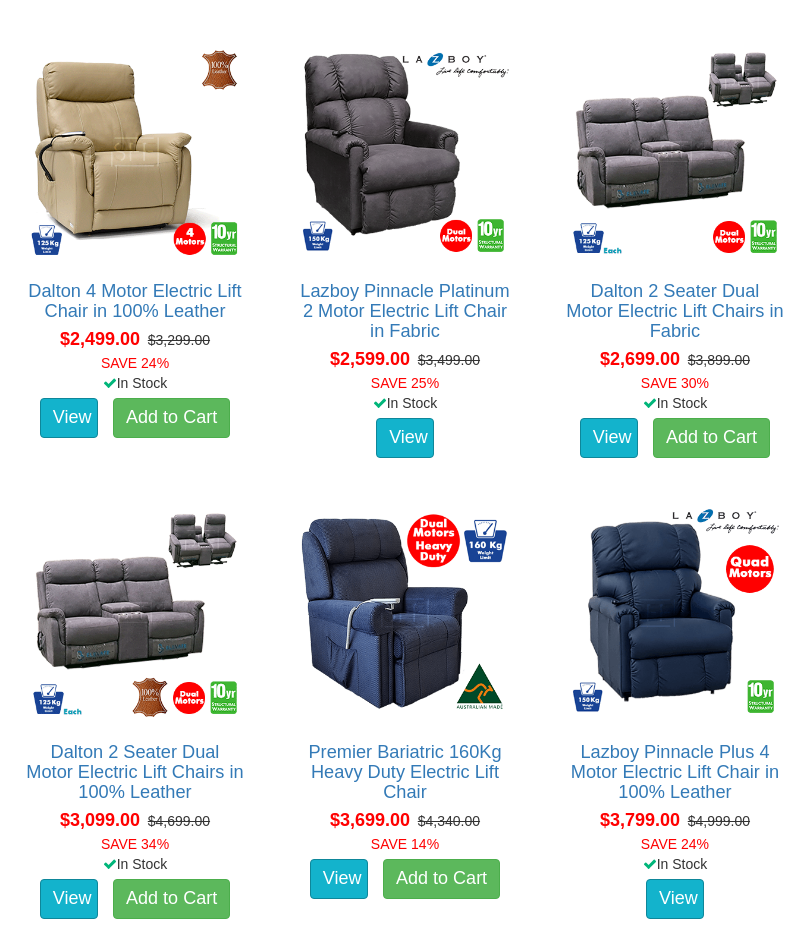 click at bounding box center [405, 152] 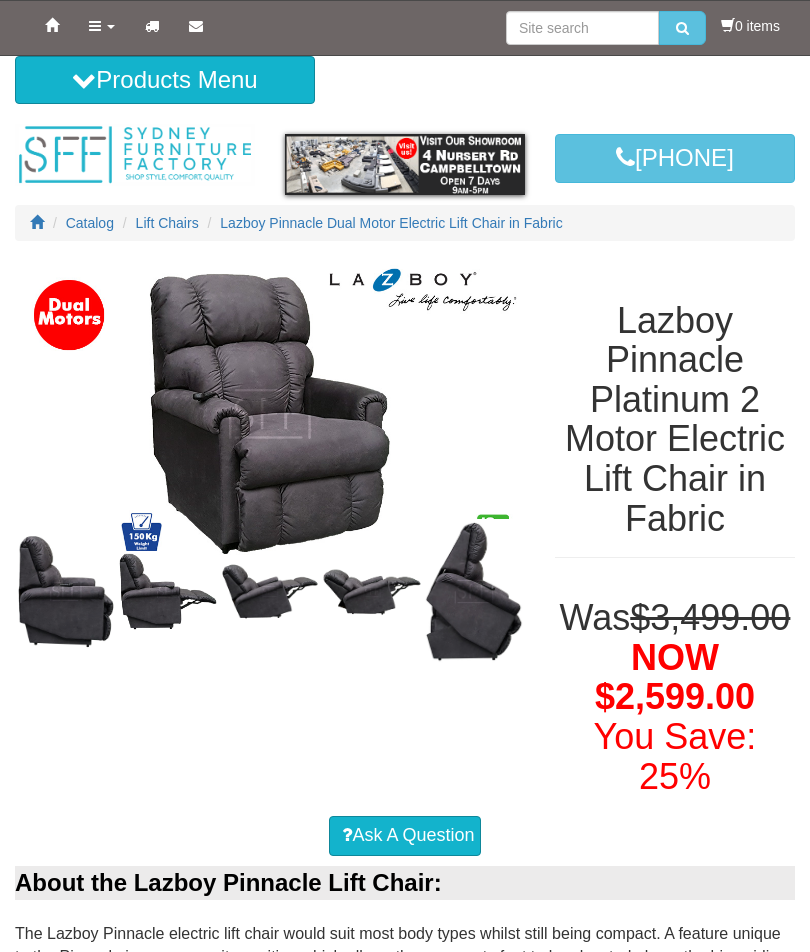 scroll, scrollTop: 0, scrollLeft: 0, axis: both 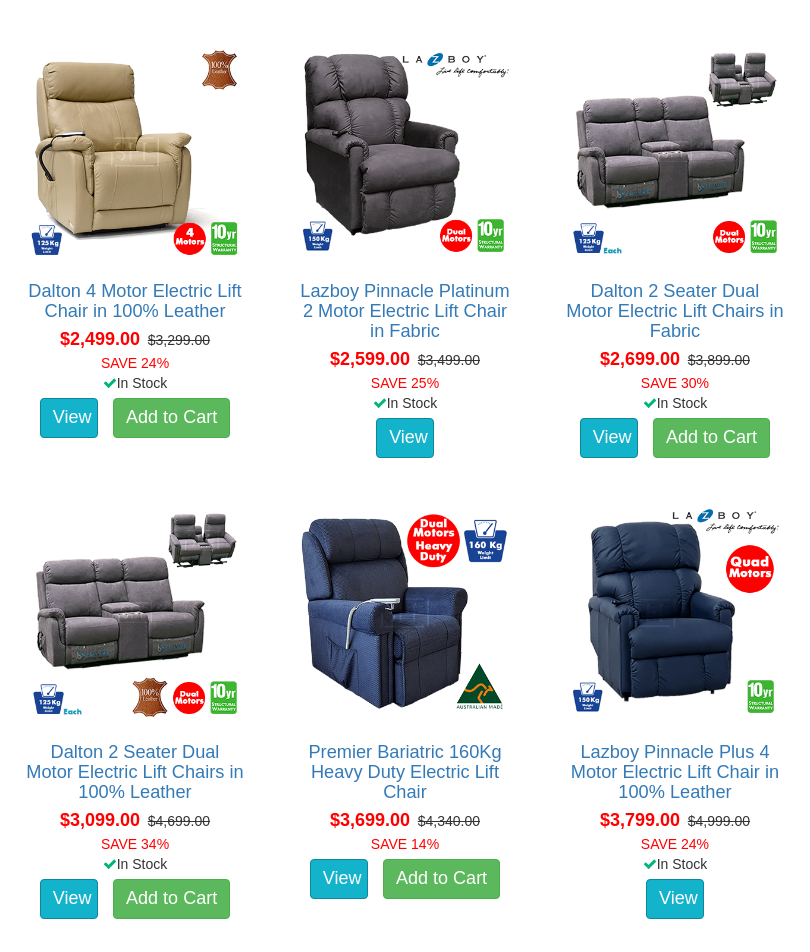 click at bounding box center [135, 152] 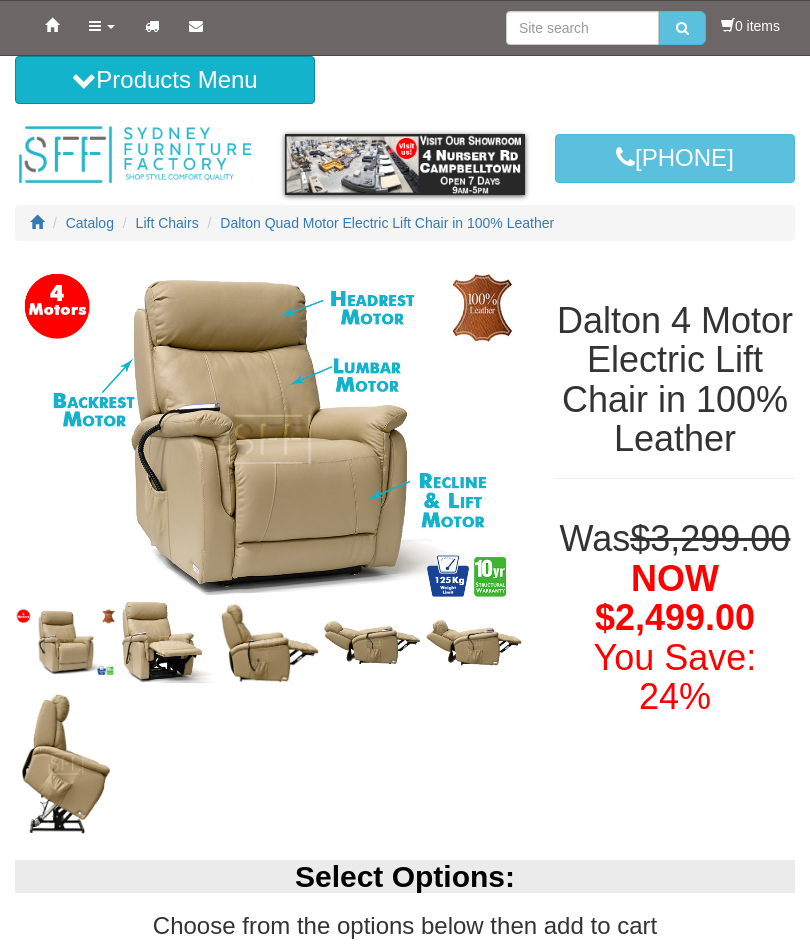 scroll, scrollTop: 0, scrollLeft: 0, axis: both 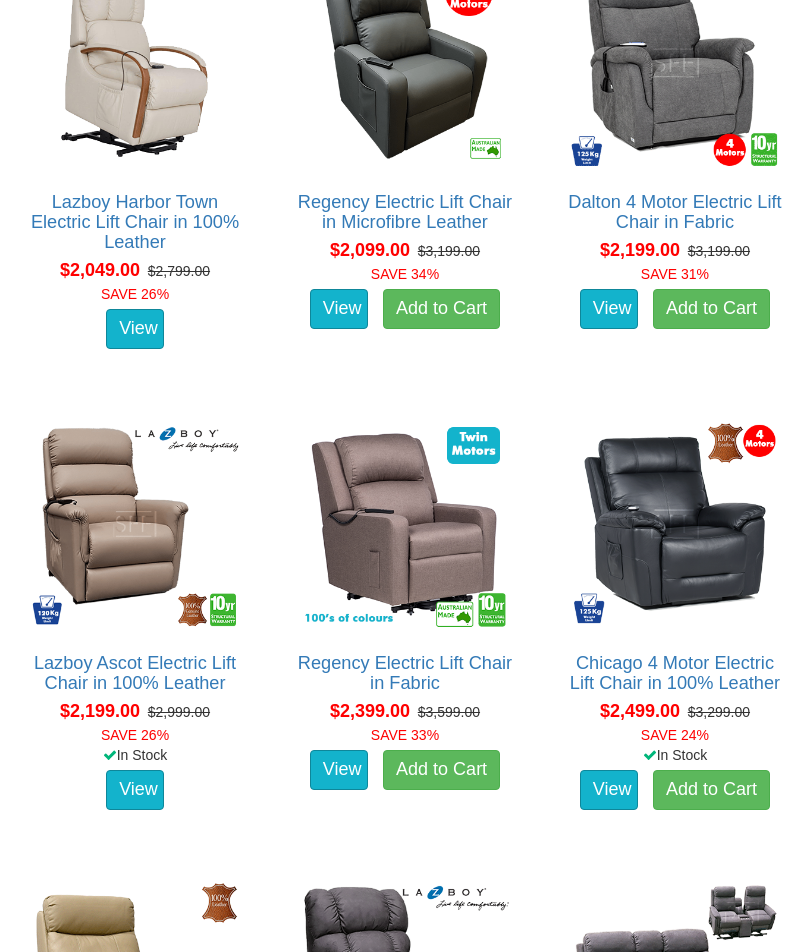 click at bounding box center [405, 524] 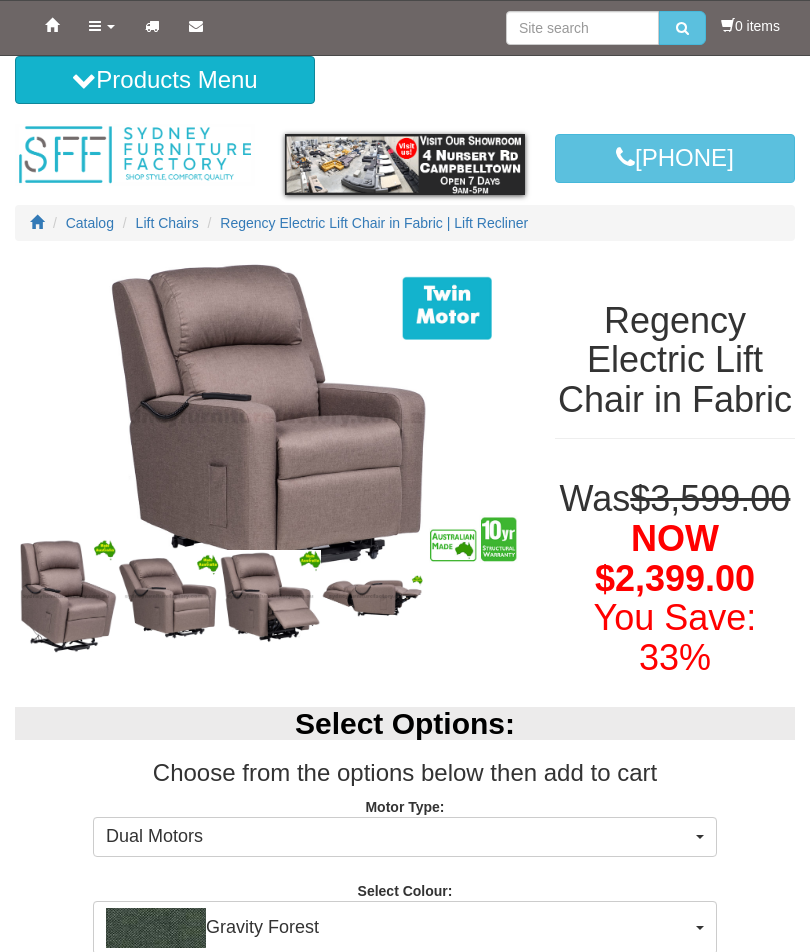 scroll, scrollTop: 0, scrollLeft: 0, axis: both 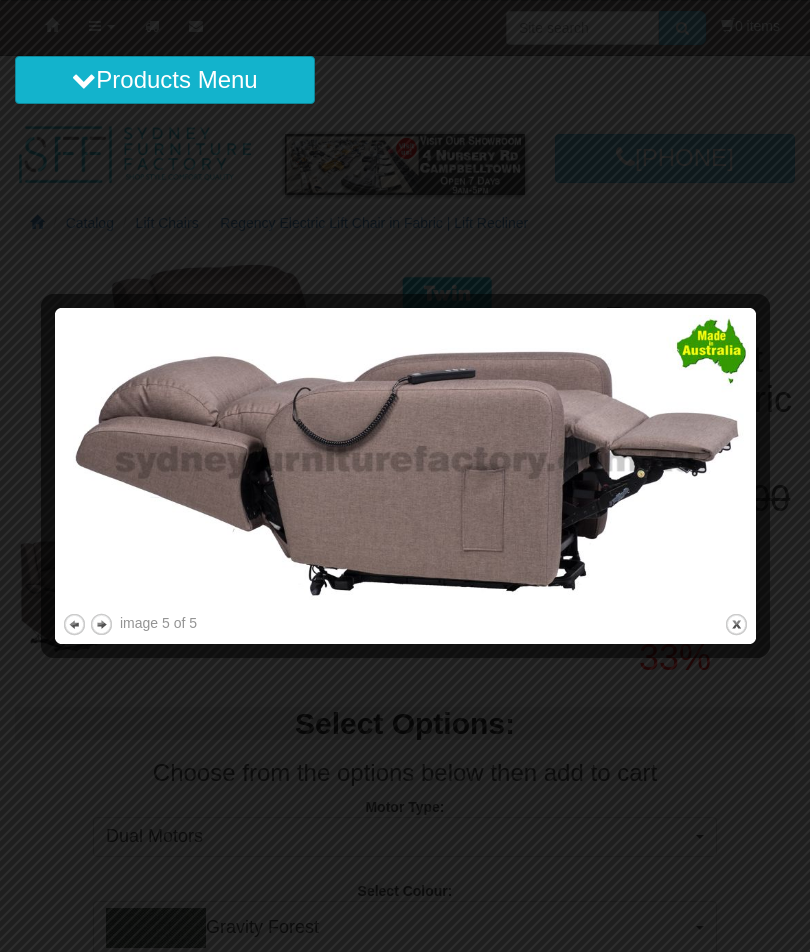 click on "Products Menu" at bounding box center (165, 80) 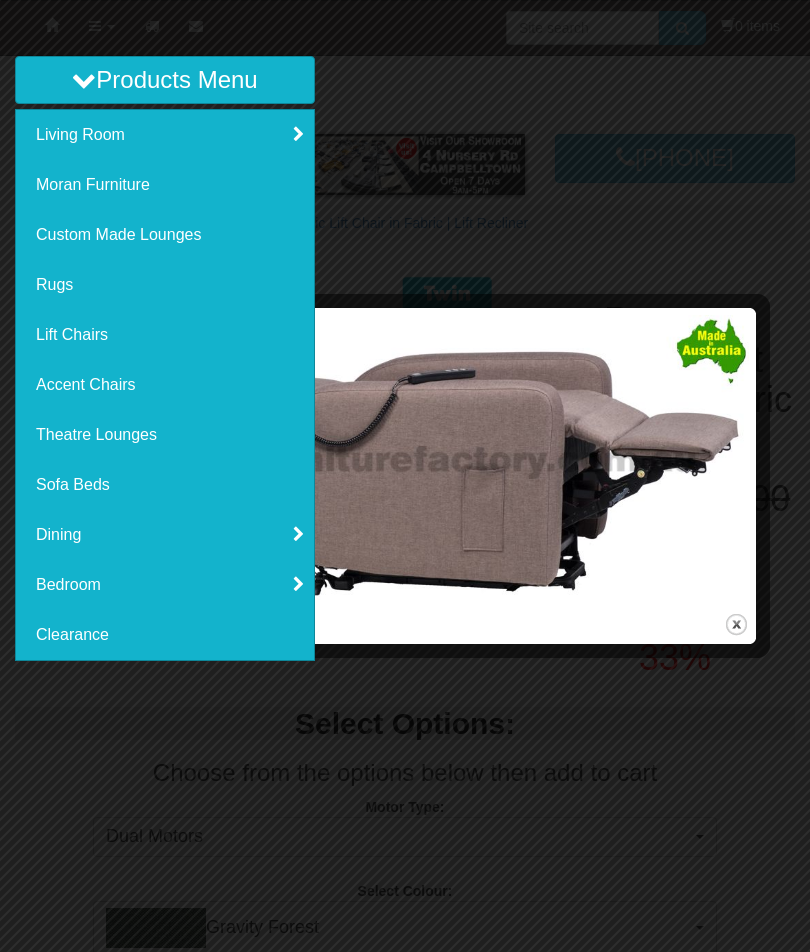 click at bounding box center (84, 80) 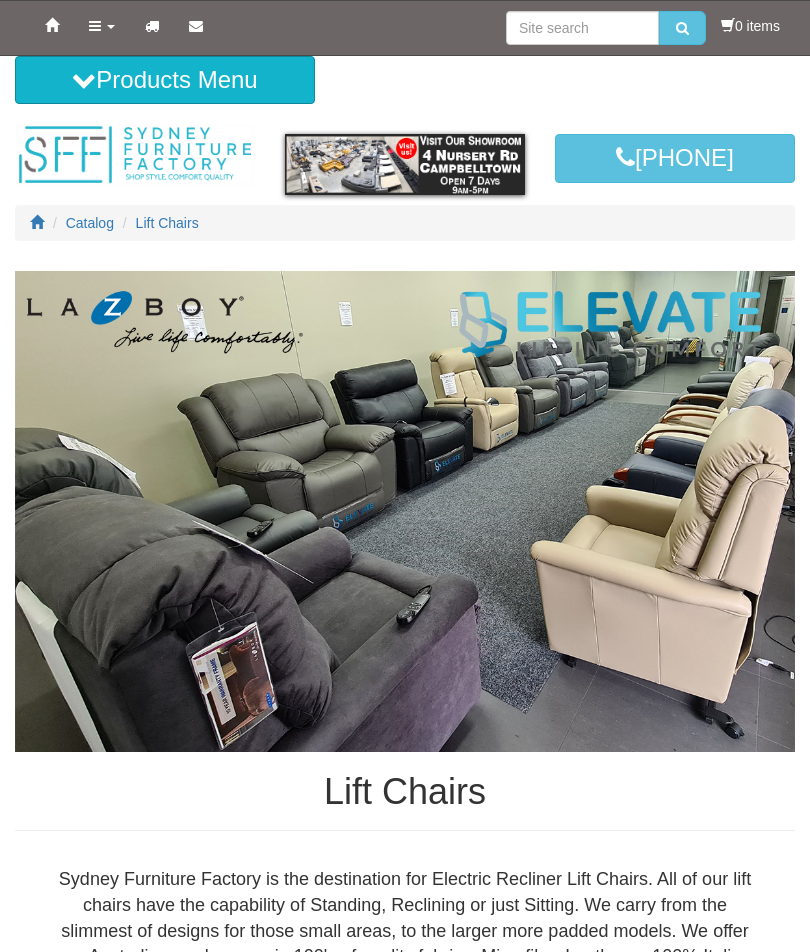 scroll, scrollTop: 2687, scrollLeft: 0, axis: vertical 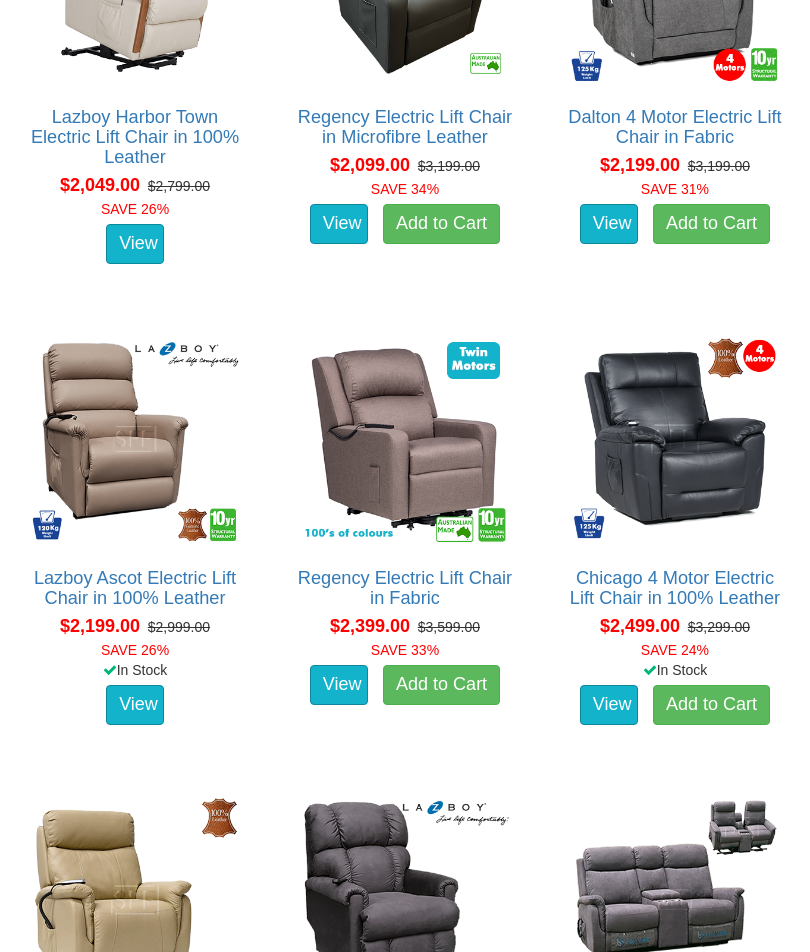 click at bounding box center [405, 439] 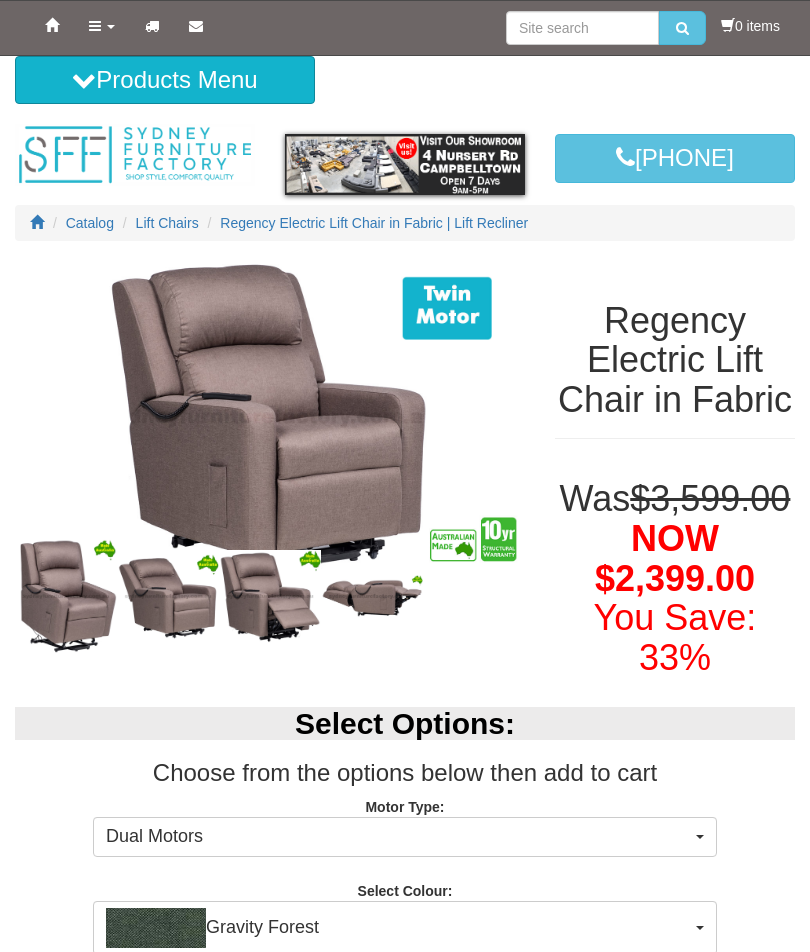scroll, scrollTop: 0, scrollLeft: 0, axis: both 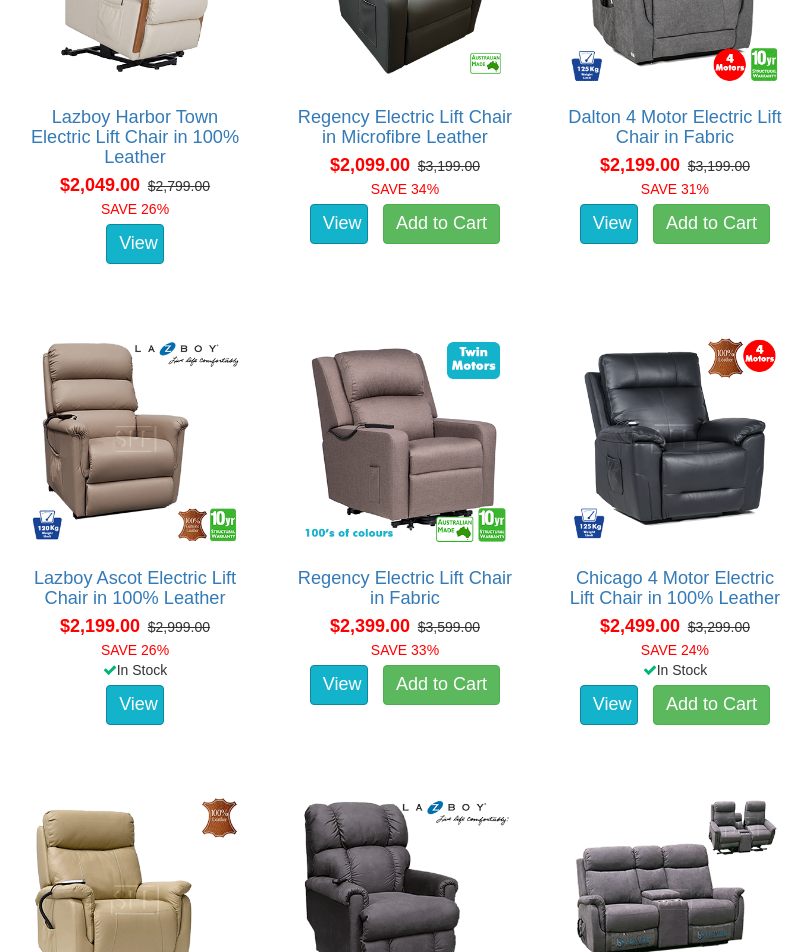 click at bounding box center [135, 439] 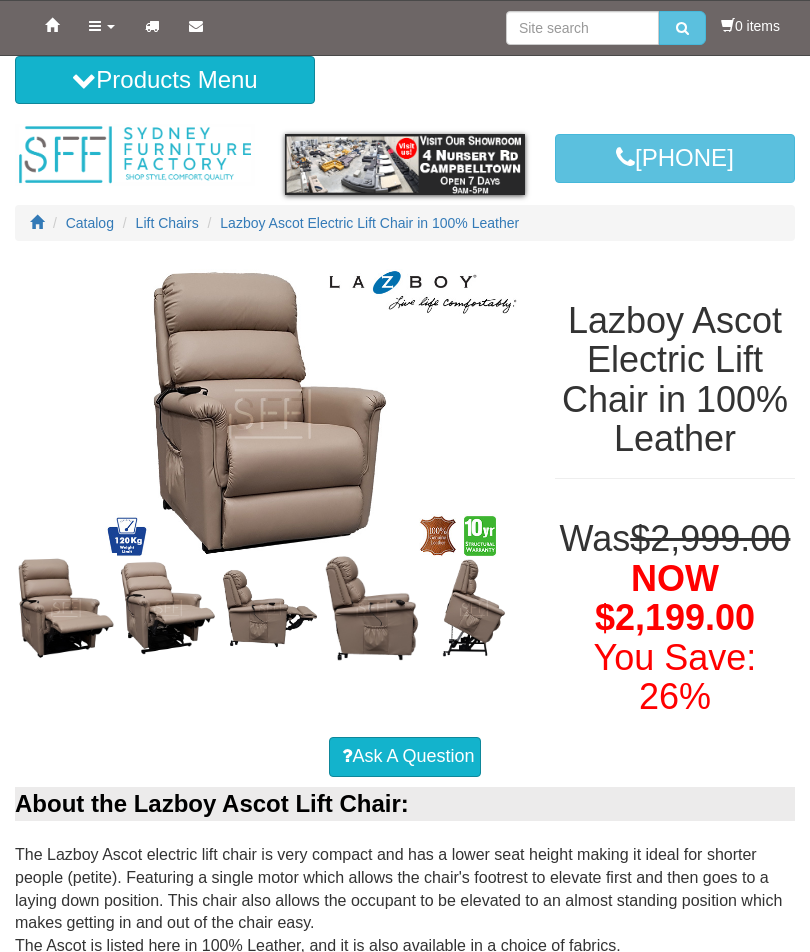 scroll, scrollTop: 0, scrollLeft: 0, axis: both 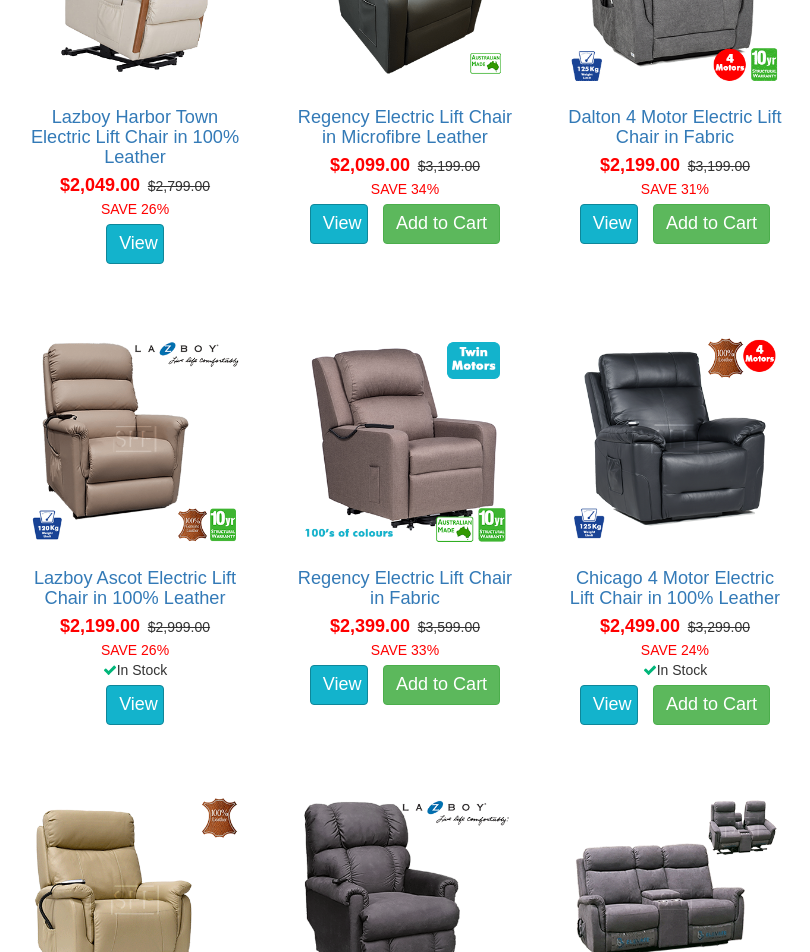 click on "Chicago 4 Motor Electric Lift Chair in 100% Leather" at bounding box center (675, 588) 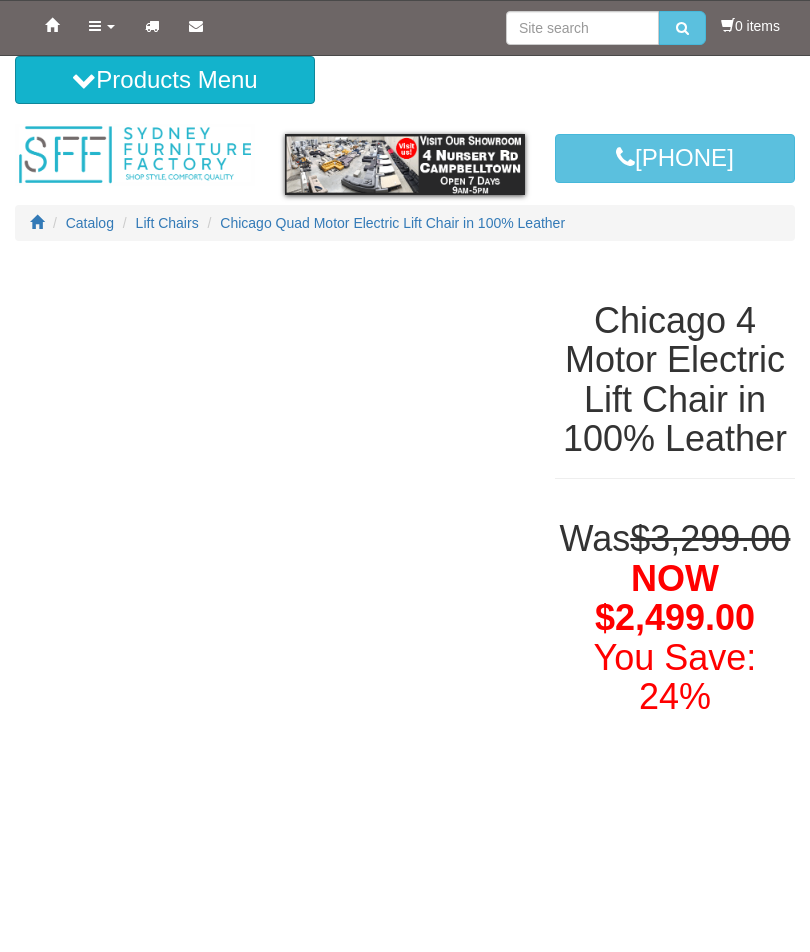 scroll, scrollTop: 0, scrollLeft: 0, axis: both 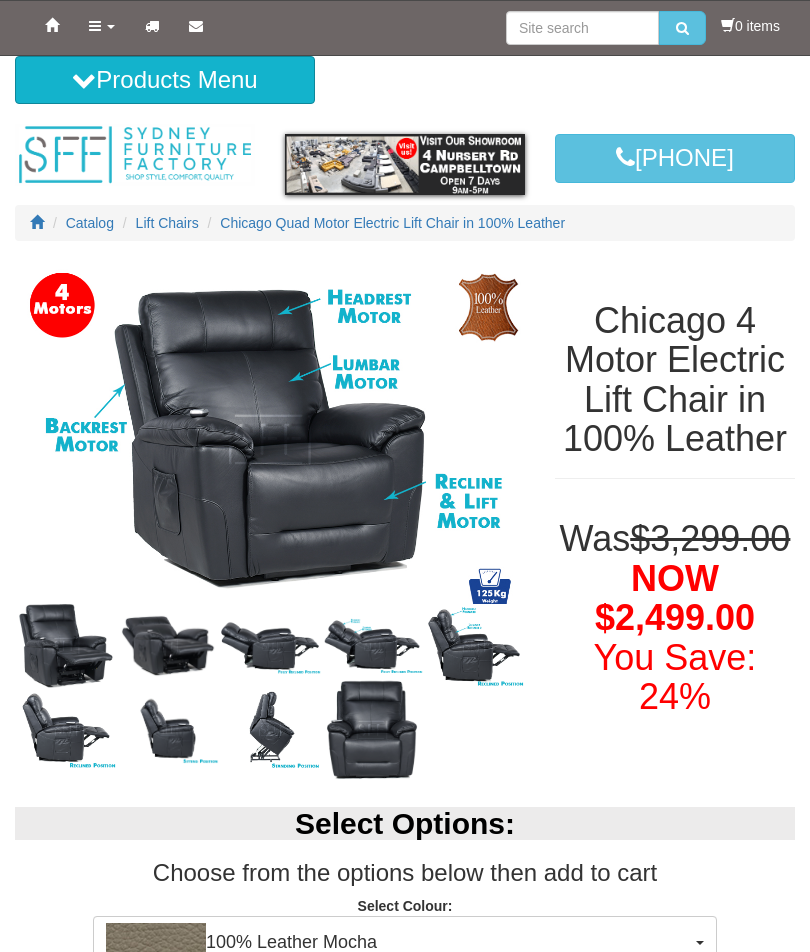 click at bounding box center (168, 646) 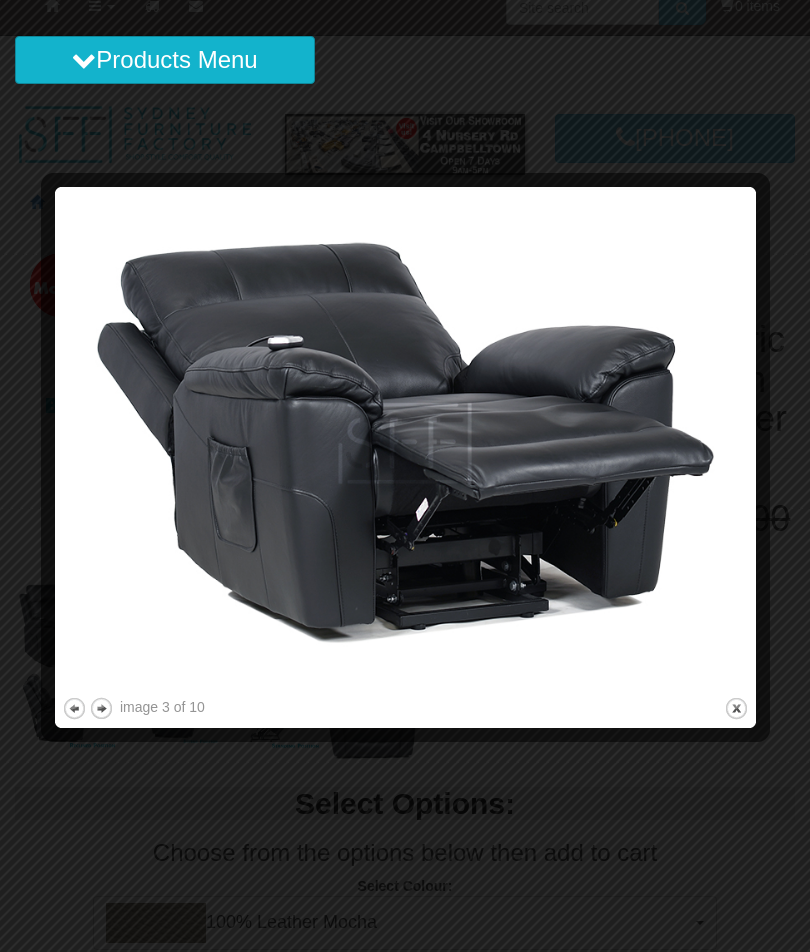 scroll, scrollTop: 20, scrollLeft: 0, axis: vertical 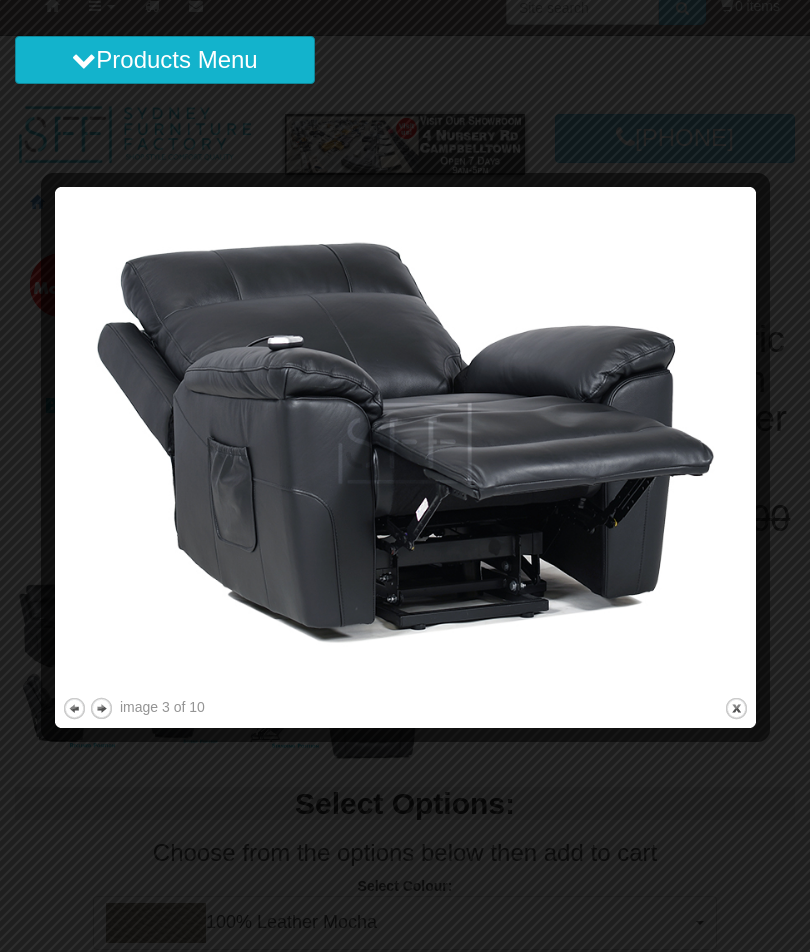 click on "next" at bounding box center (101, 708) 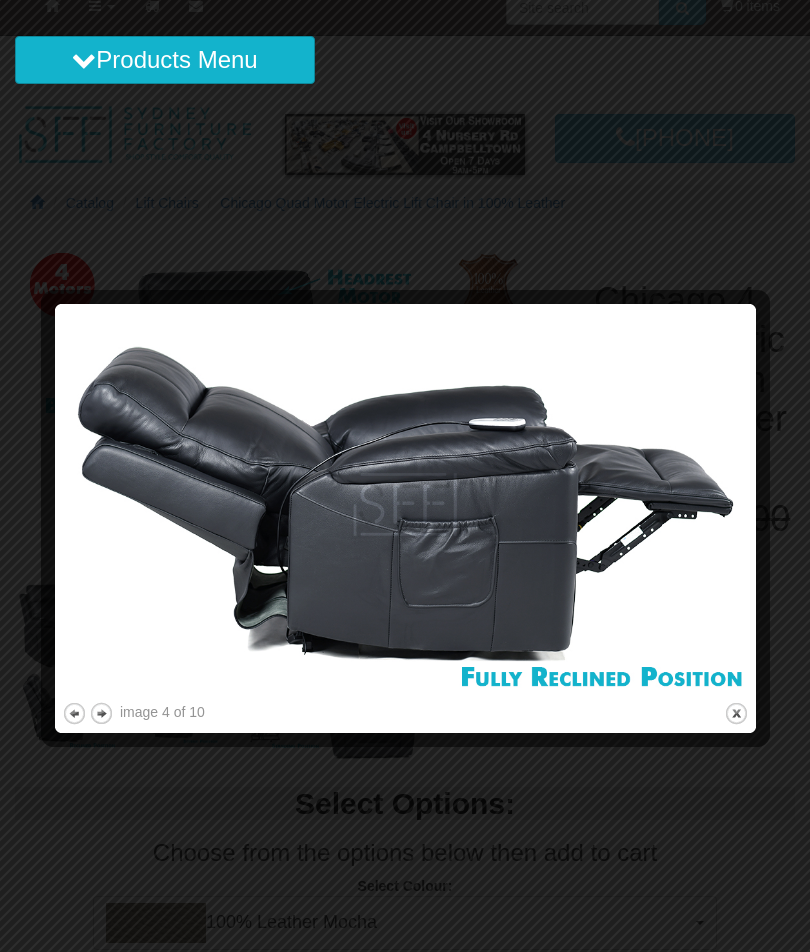 click on "close" at bounding box center (736, 713) 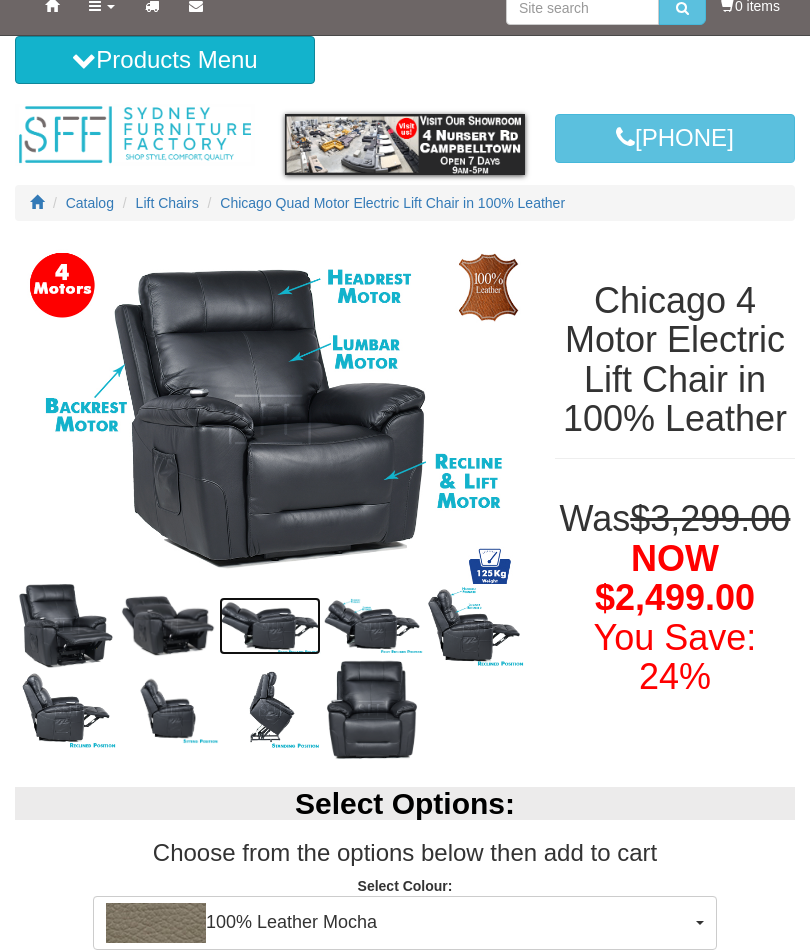scroll, scrollTop: 0, scrollLeft: 0, axis: both 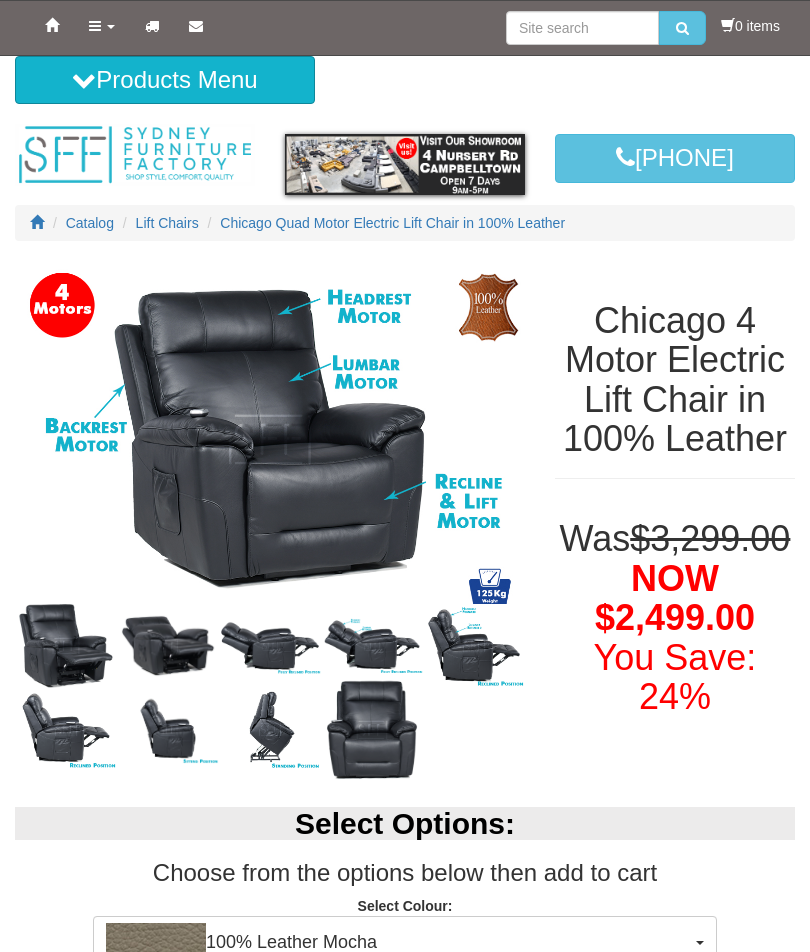click on "Products" at bounding box center (102, 26) 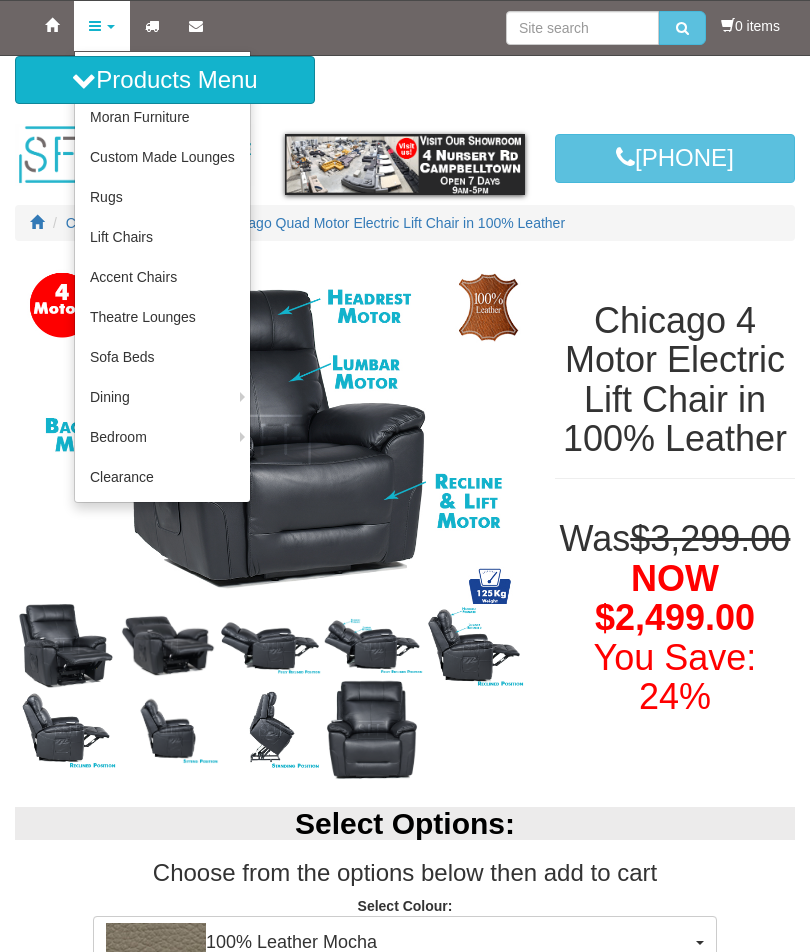 click on "Products" at bounding box center [102, 26] 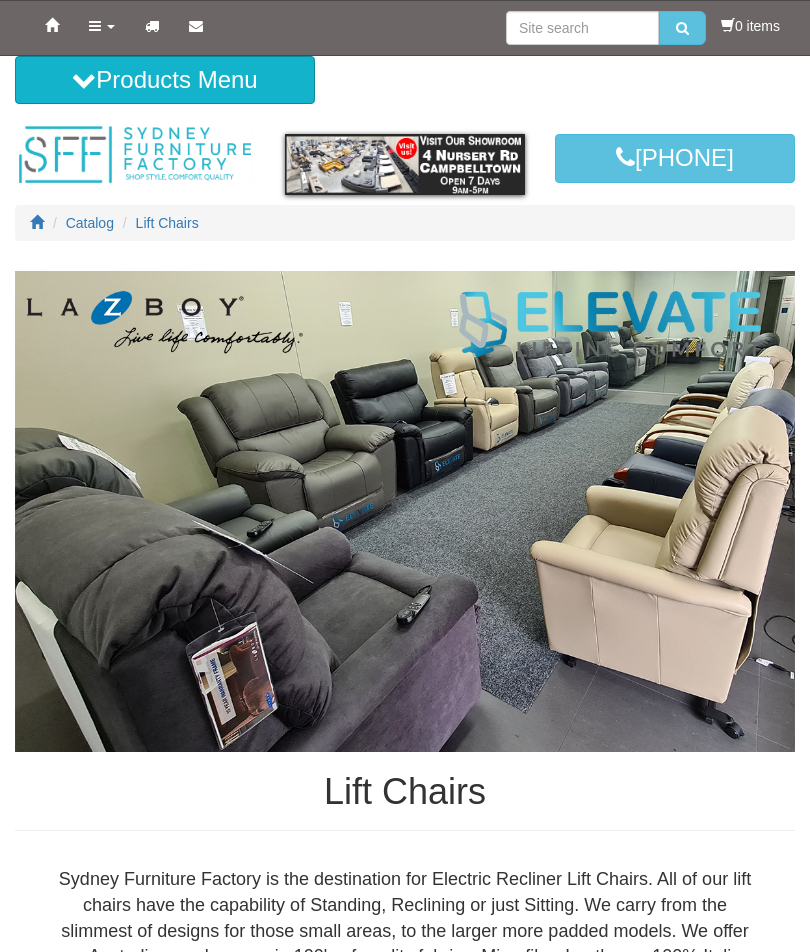 scroll, scrollTop: 2687, scrollLeft: 0, axis: vertical 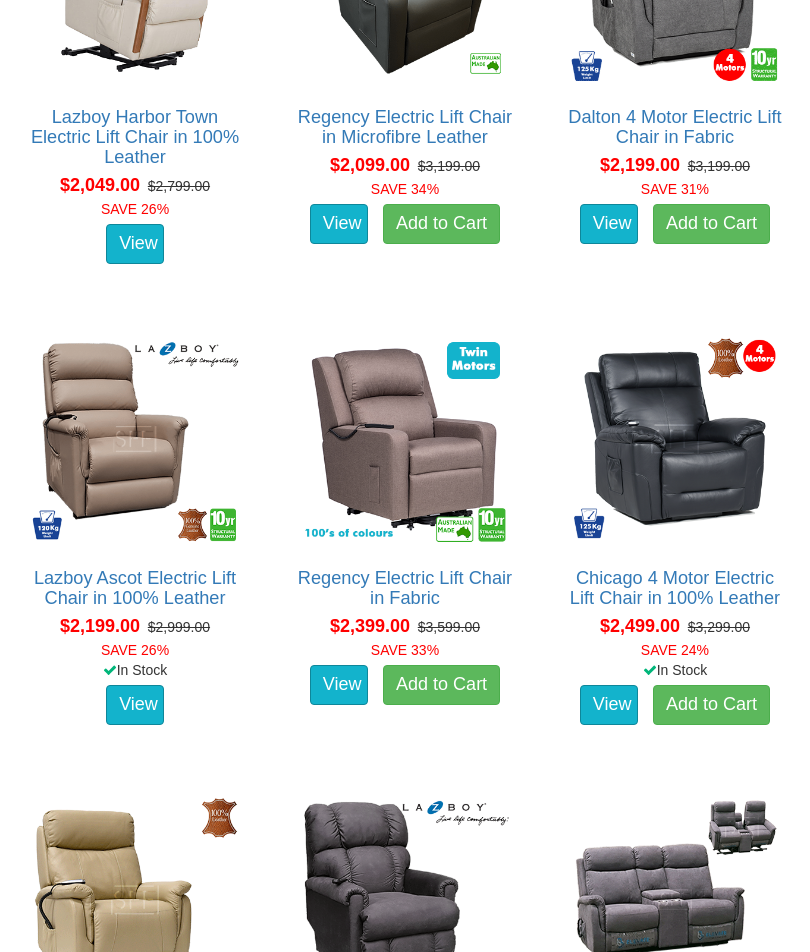 click at bounding box center (405, 439) 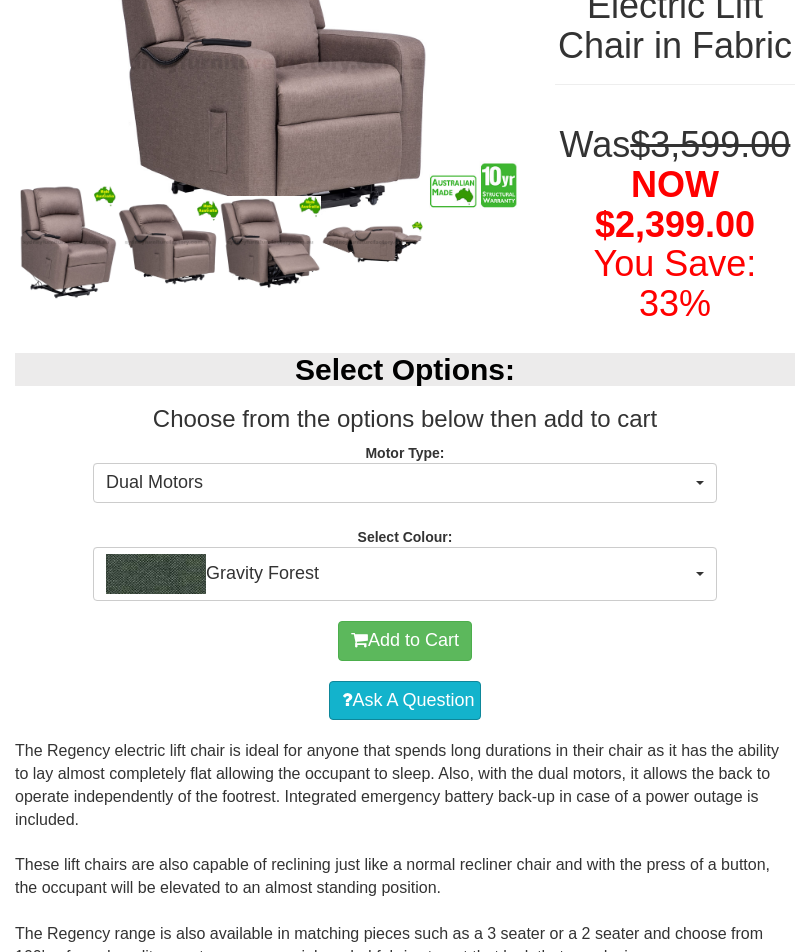 scroll, scrollTop: 354, scrollLeft: 0, axis: vertical 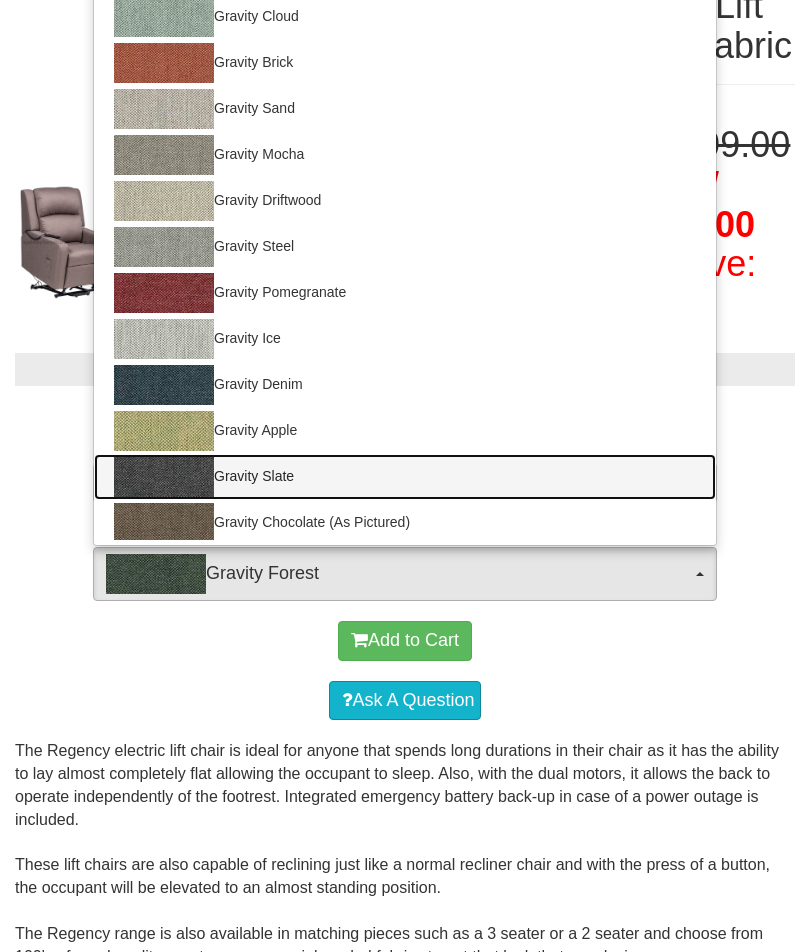 click on "Gravity Slate" at bounding box center (405, 477) 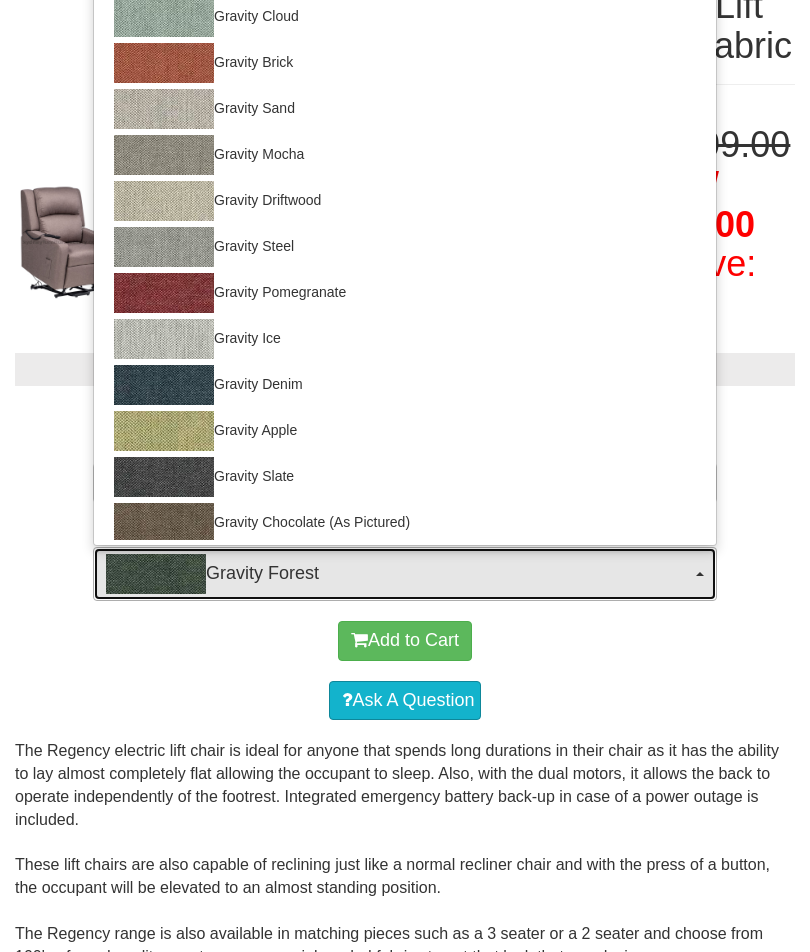 select on "202" 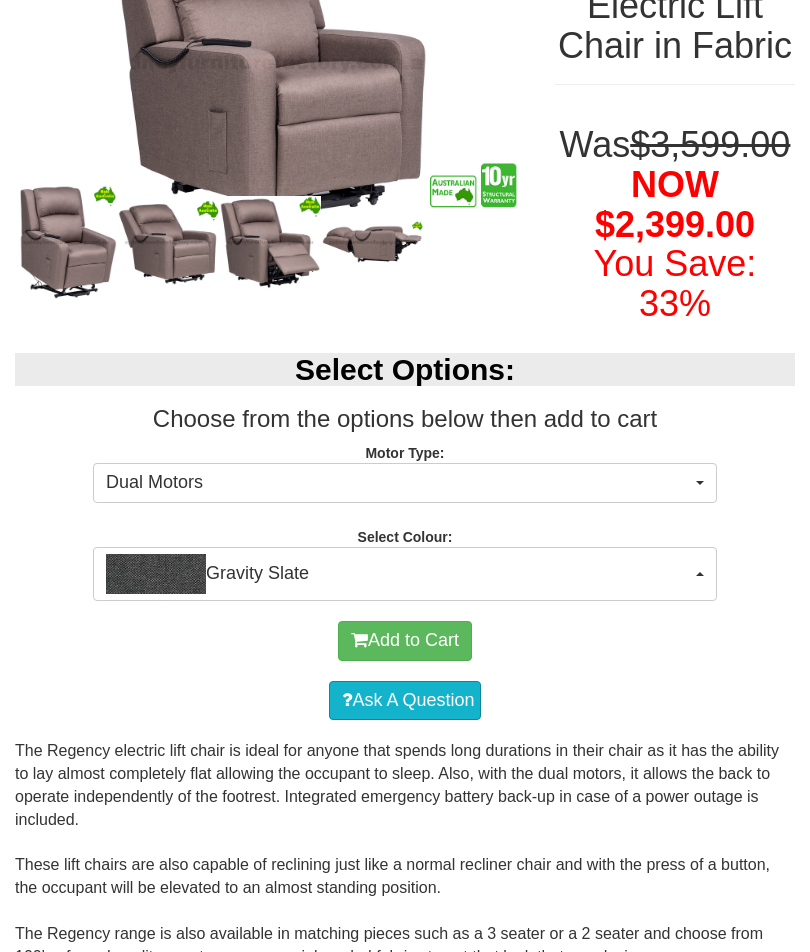 click on "Gravity Slate" at bounding box center (405, 574) 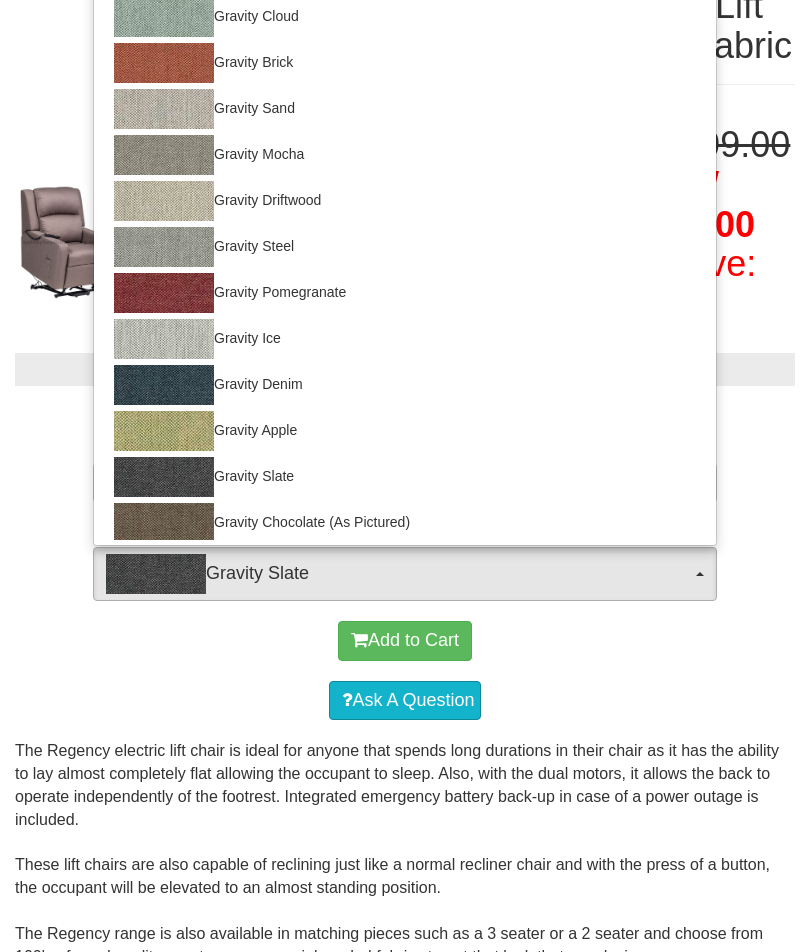 click at bounding box center [405, 476] 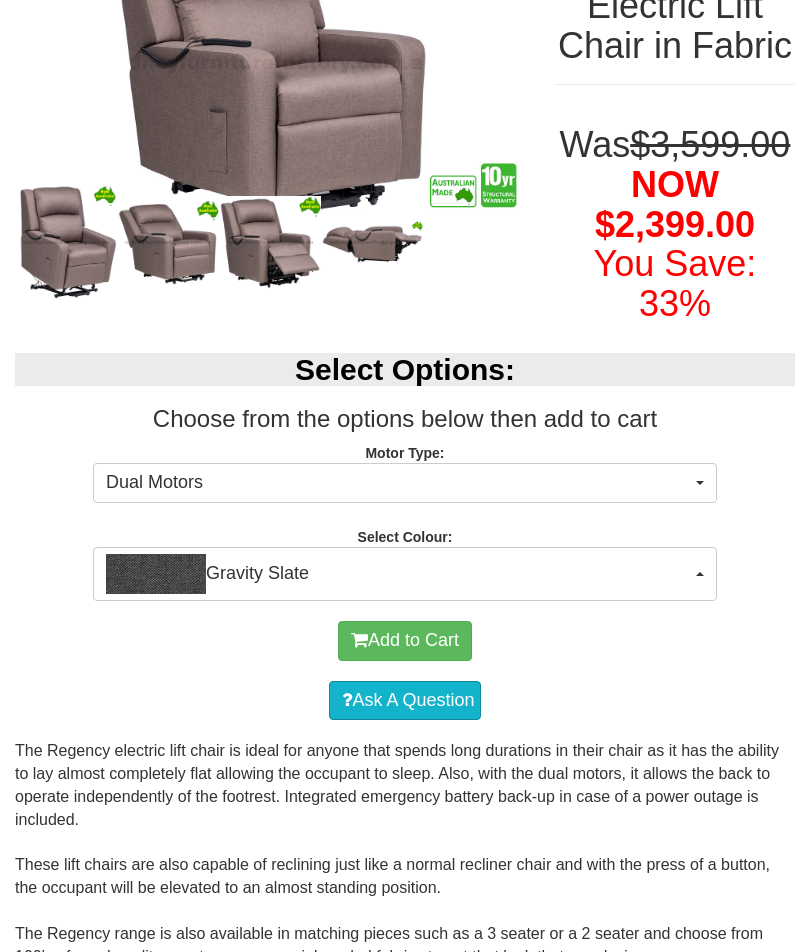 click at bounding box center (700, 483) 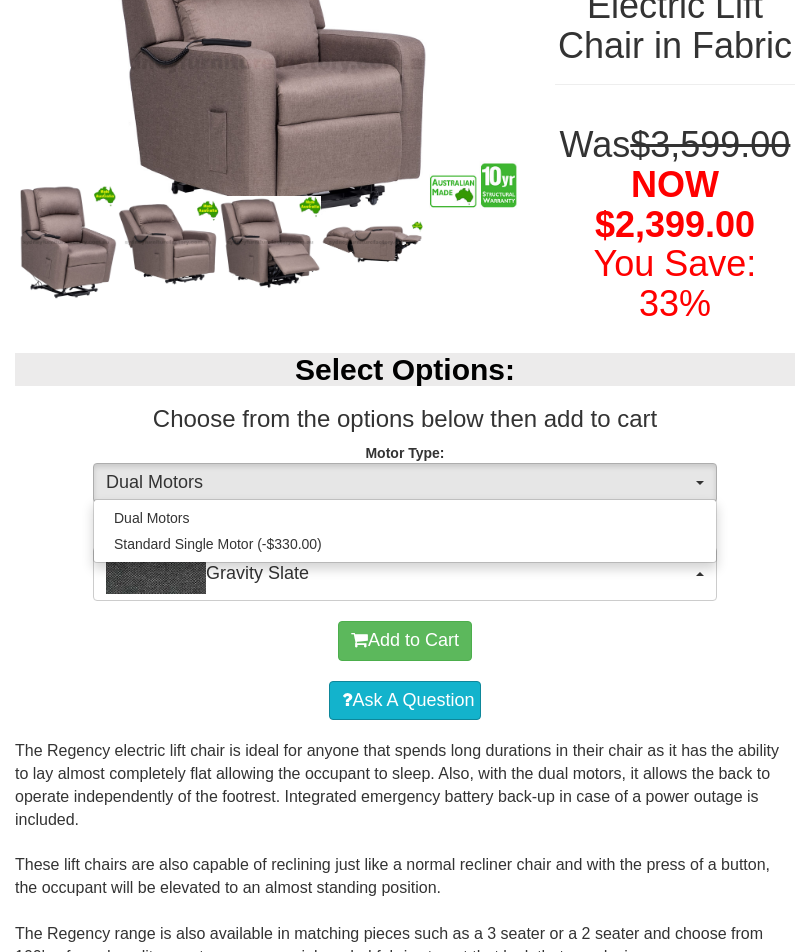 click at bounding box center [405, 476] 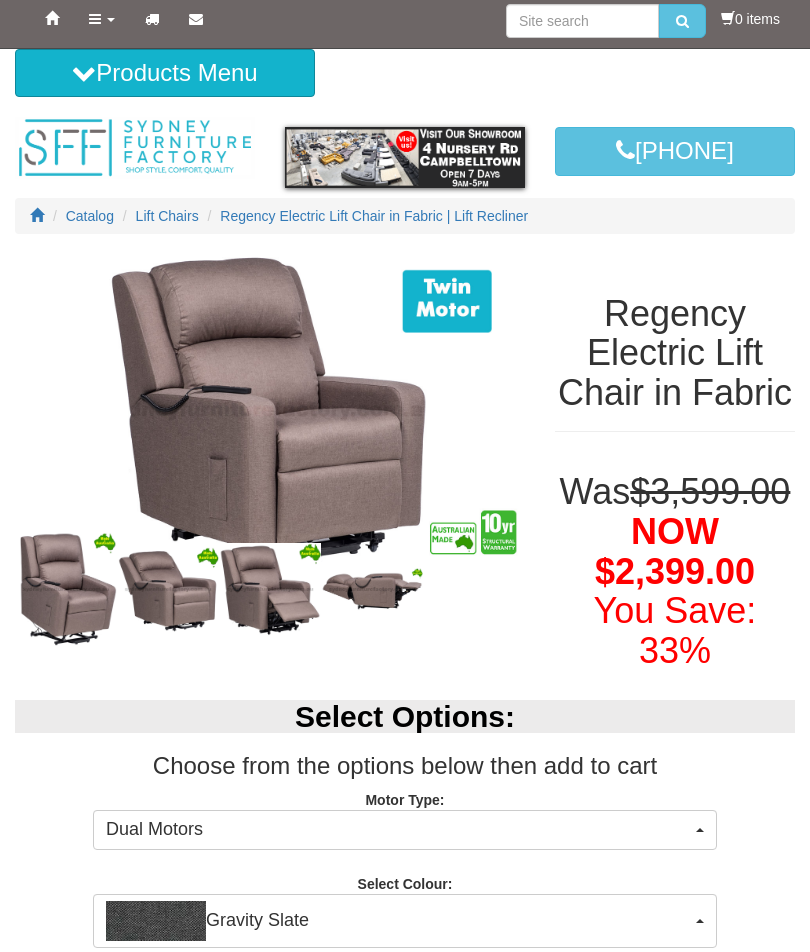 scroll, scrollTop: 0, scrollLeft: 0, axis: both 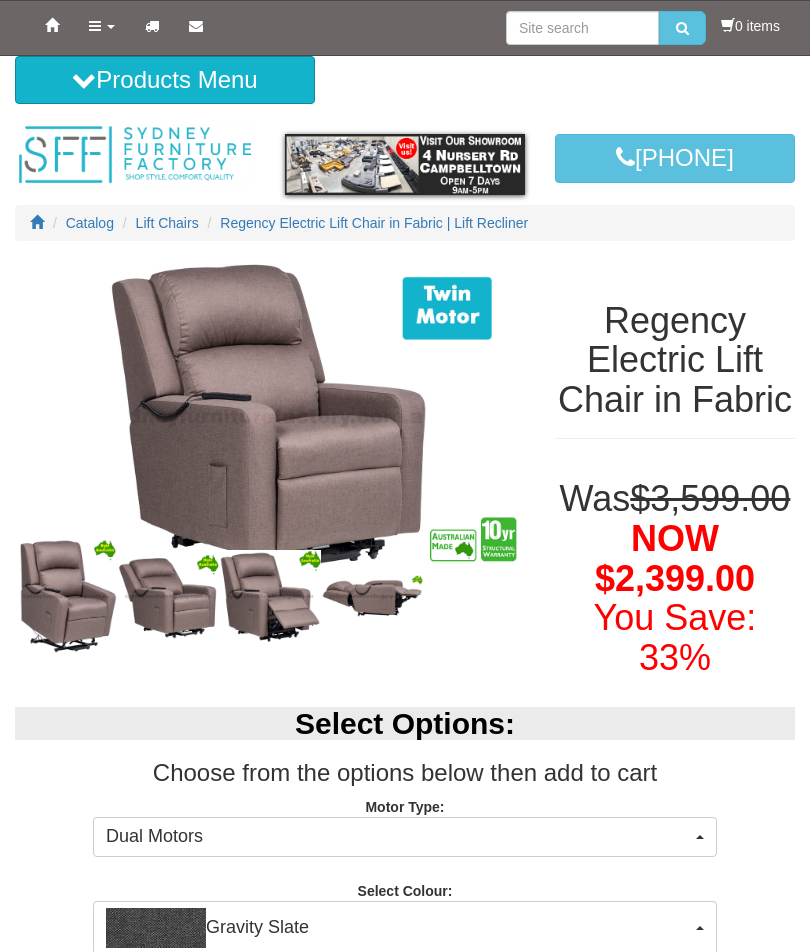click at bounding box center (372, 597) 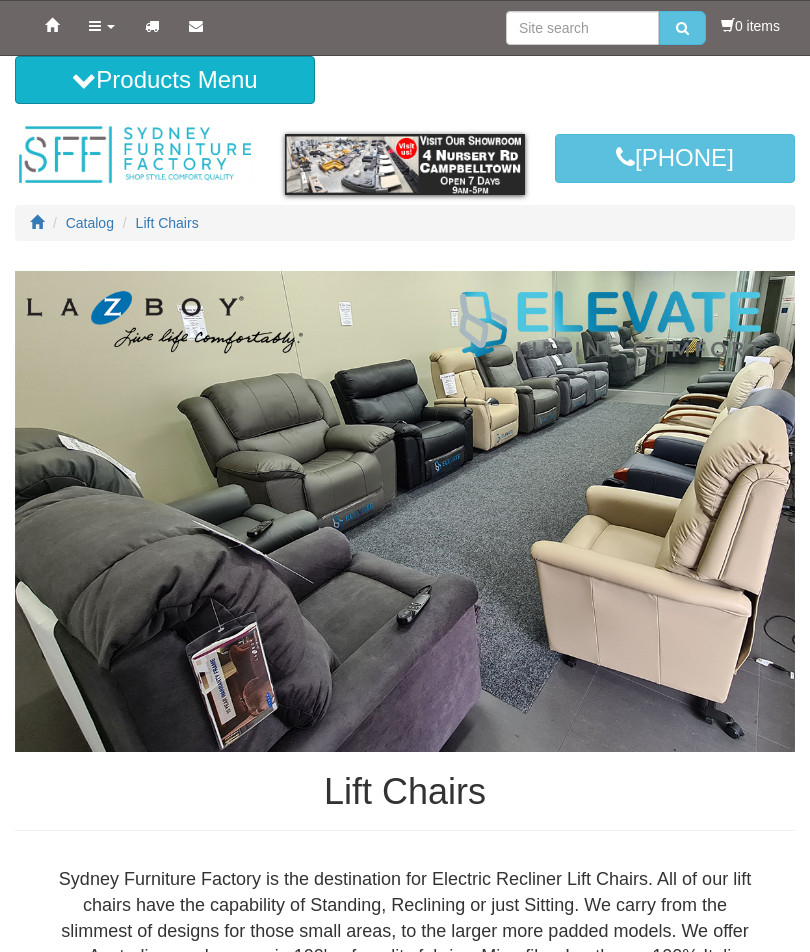 scroll, scrollTop: 2687, scrollLeft: 0, axis: vertical 